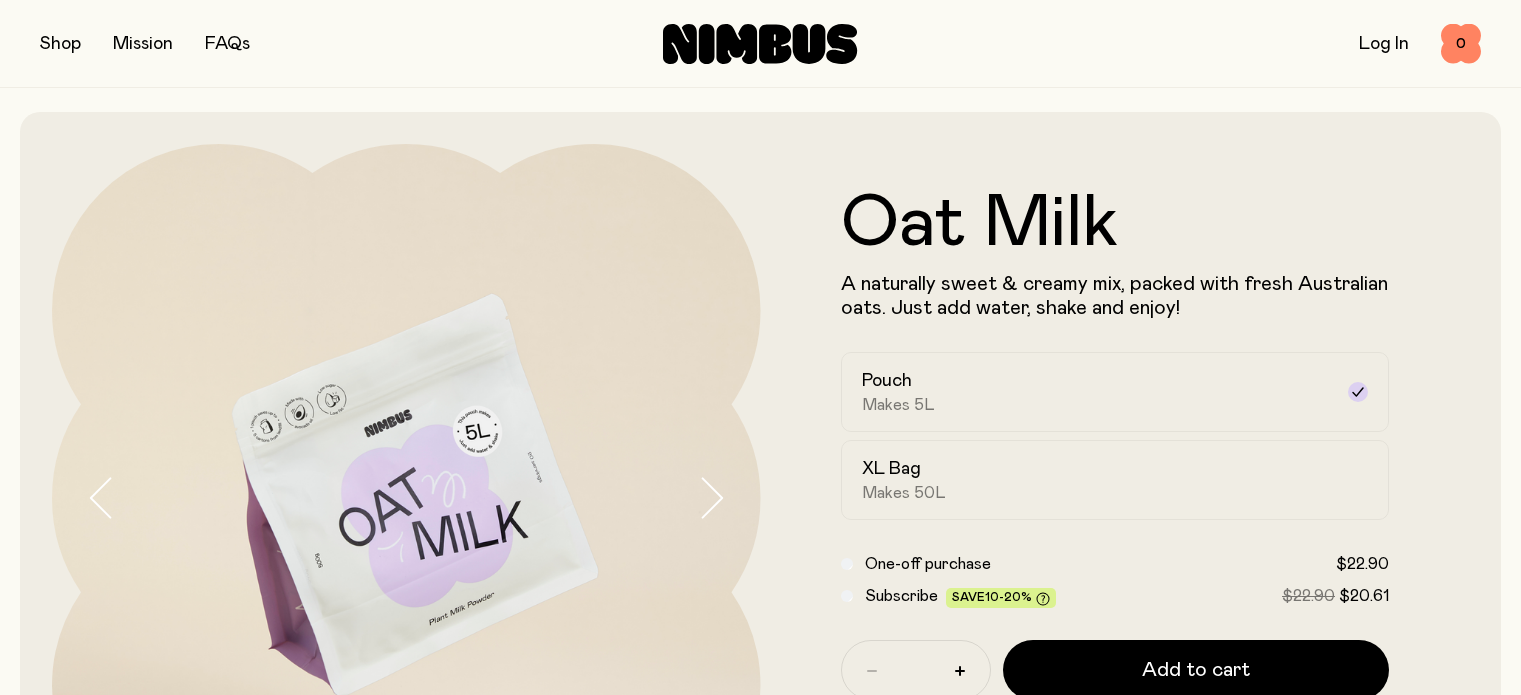 scroll, scrollTop: 0, scrollLeft: 0, axis: both 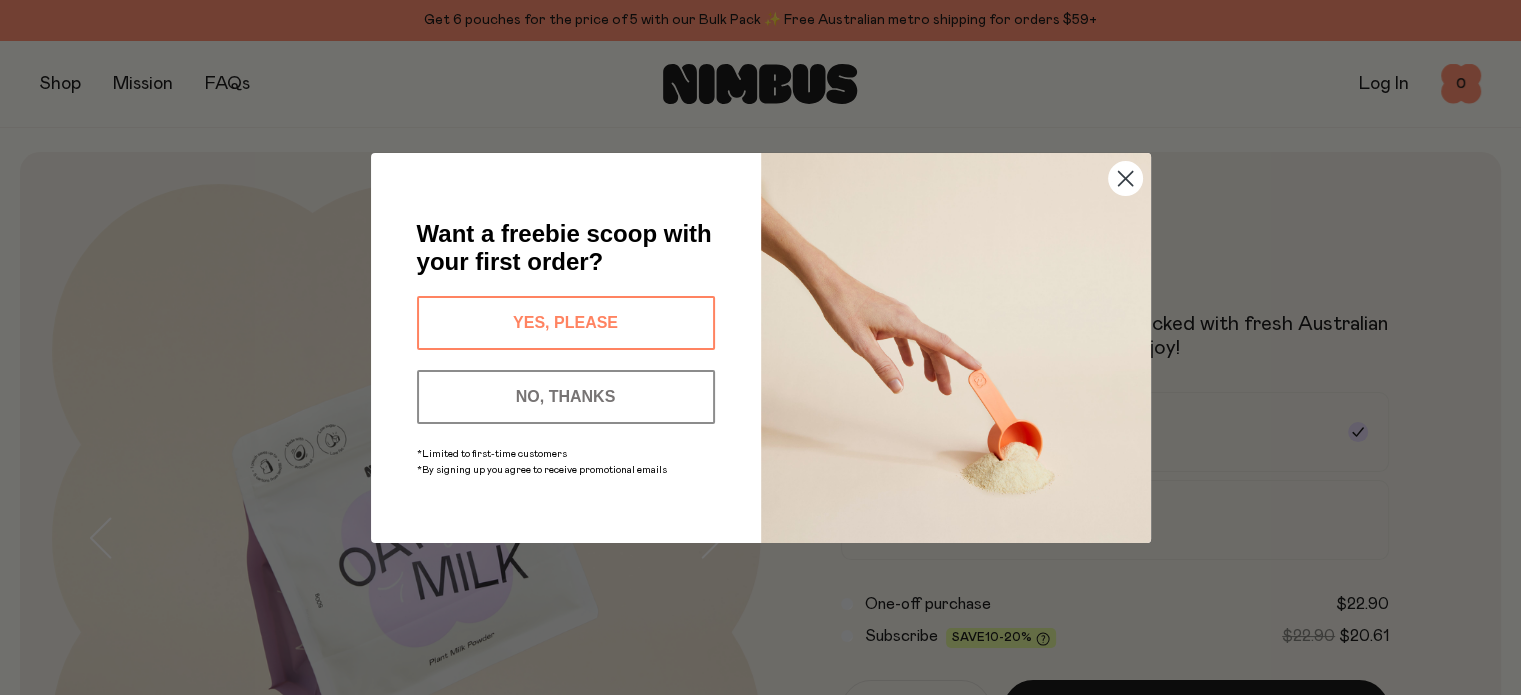 click 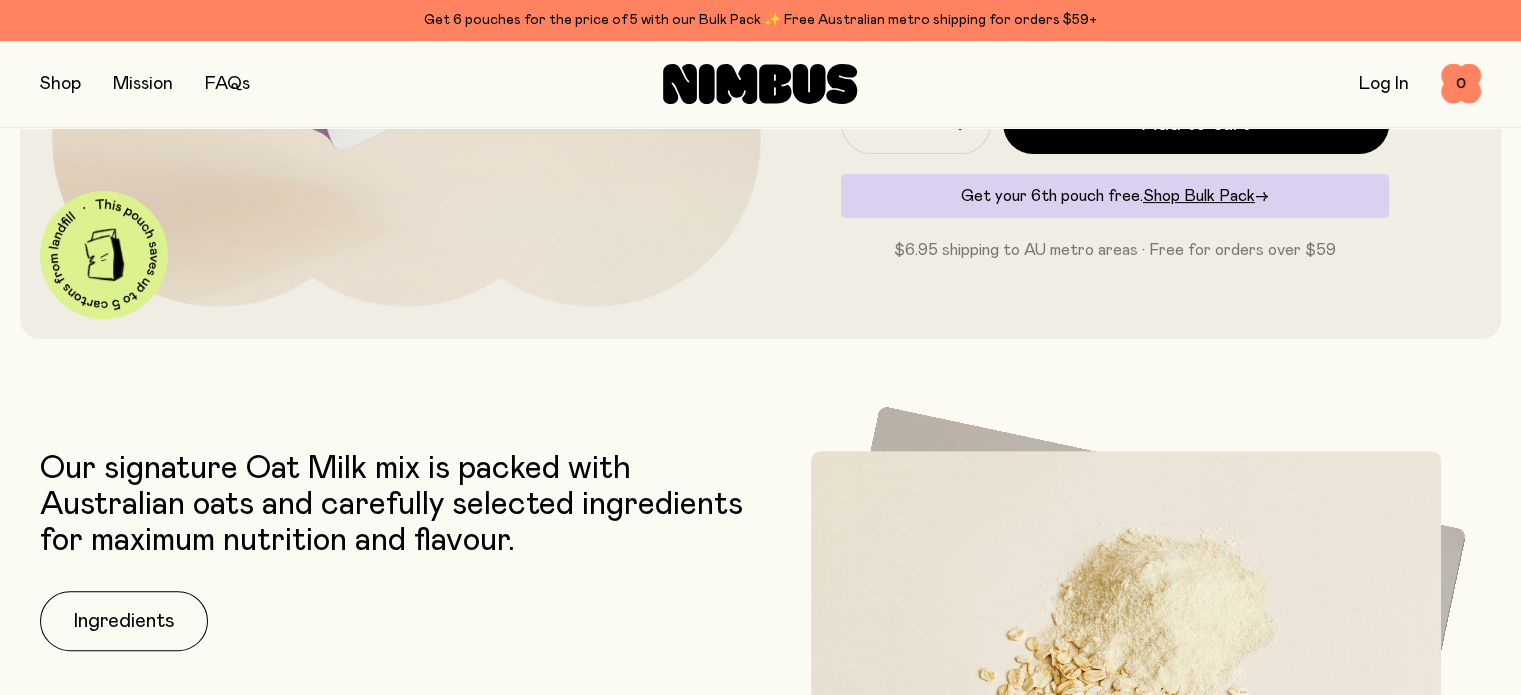 scroll, scrollTop: 666, scrollLeft: 0, axis: vertical 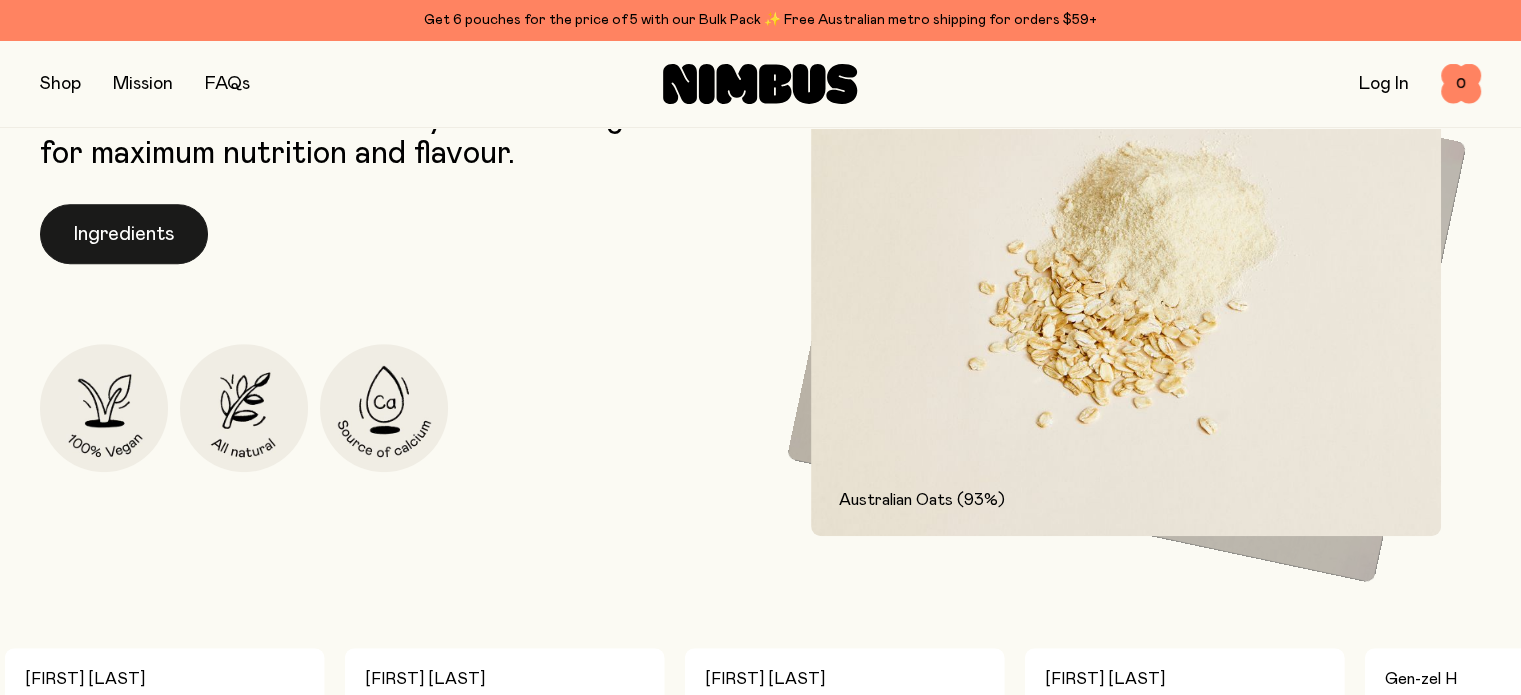 click on "Ingredients" at bounding box center (124, 234) 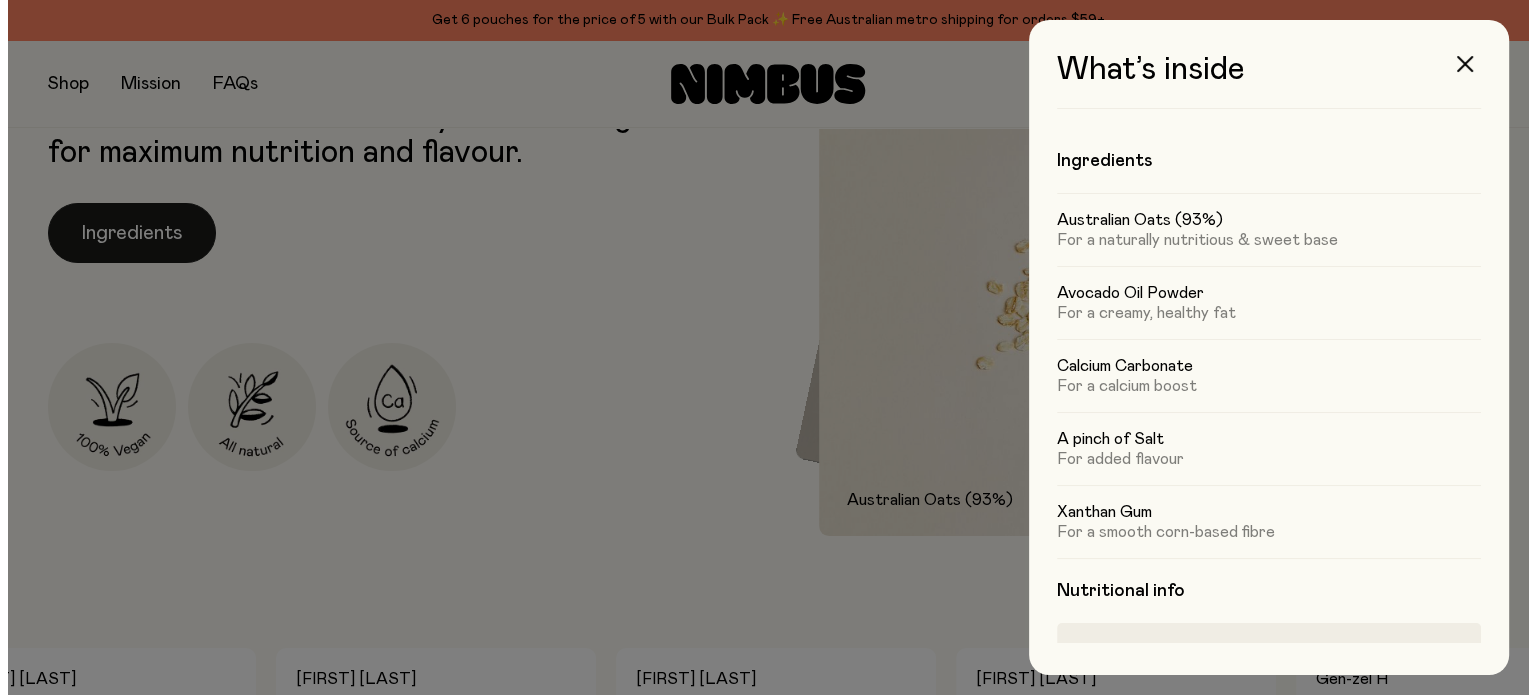 scroll, scrollTop: 0, scrollLeft: 0, axis: both 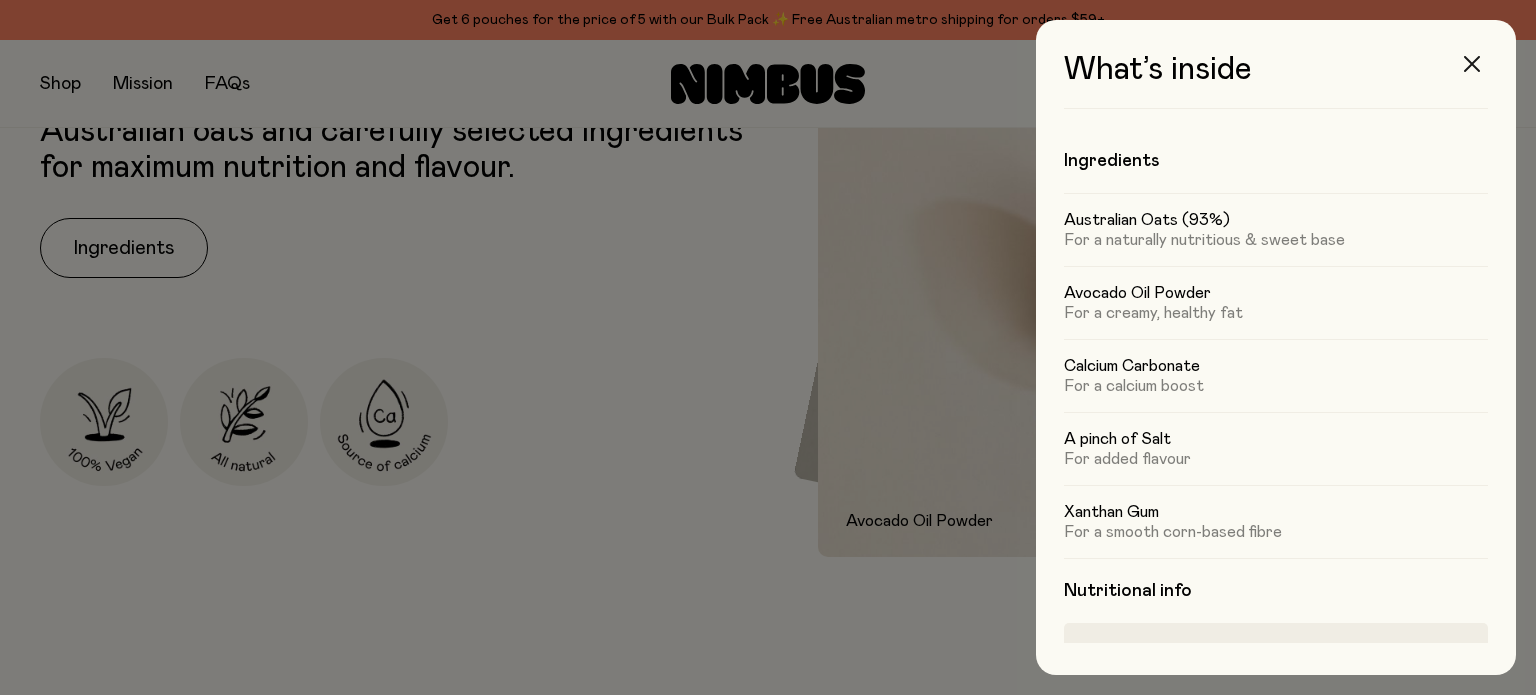 click 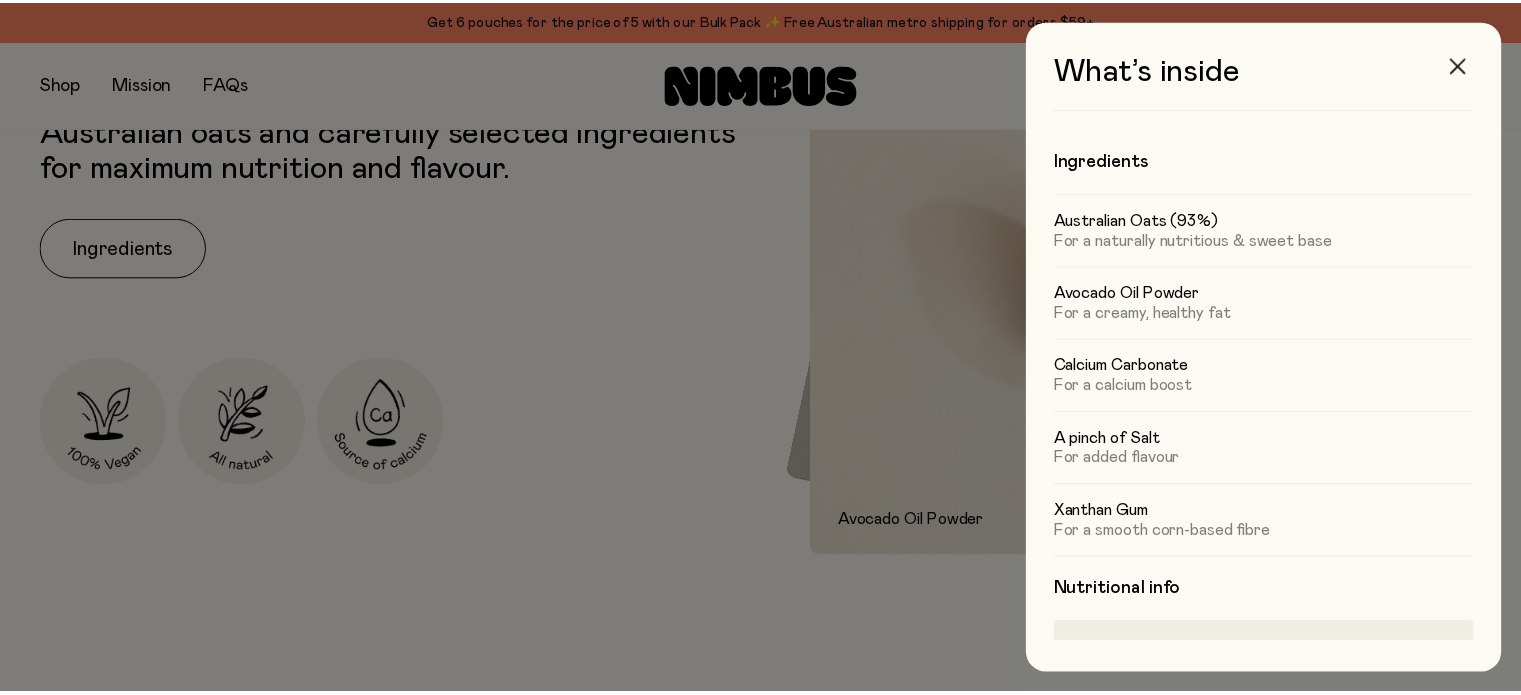 scroll, scrollTop: 973, scrollLeft: 0, axis: vertical 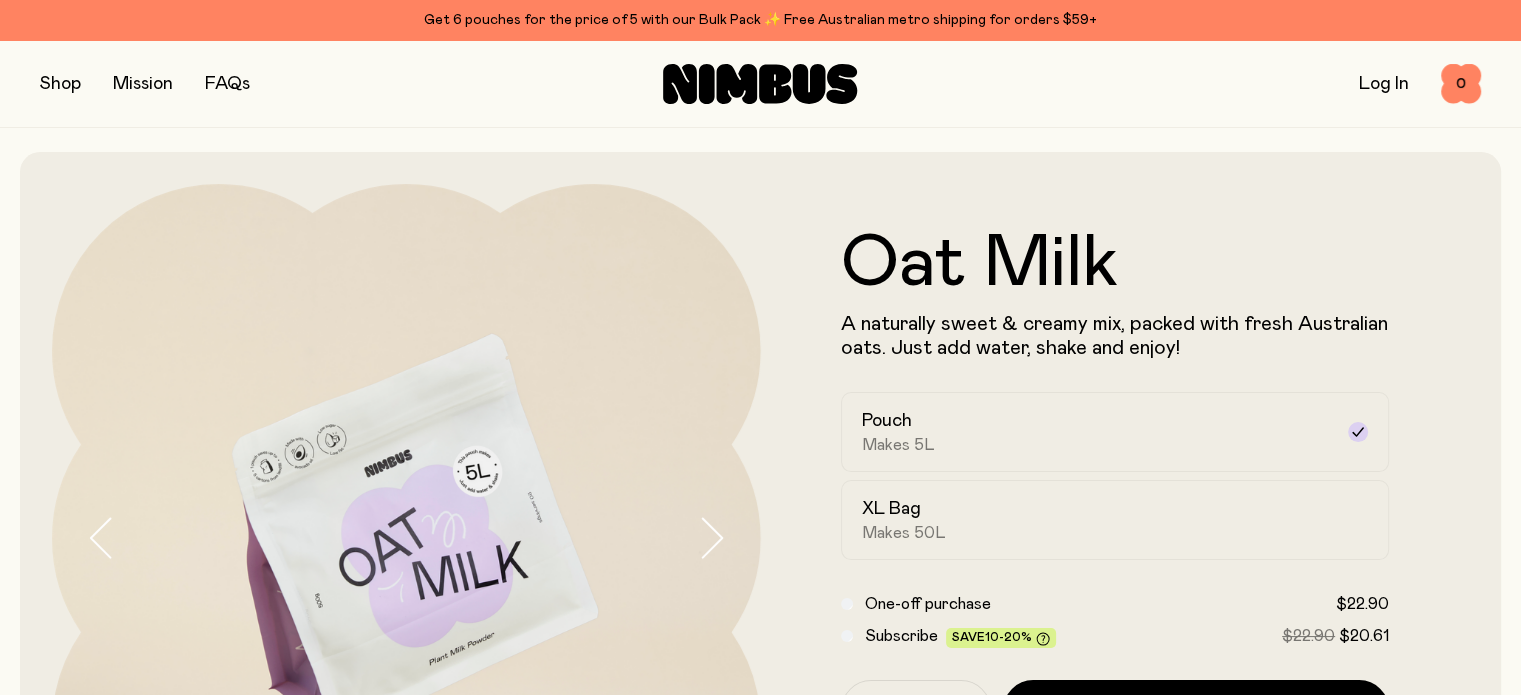 click at bounding box center (60, 84) 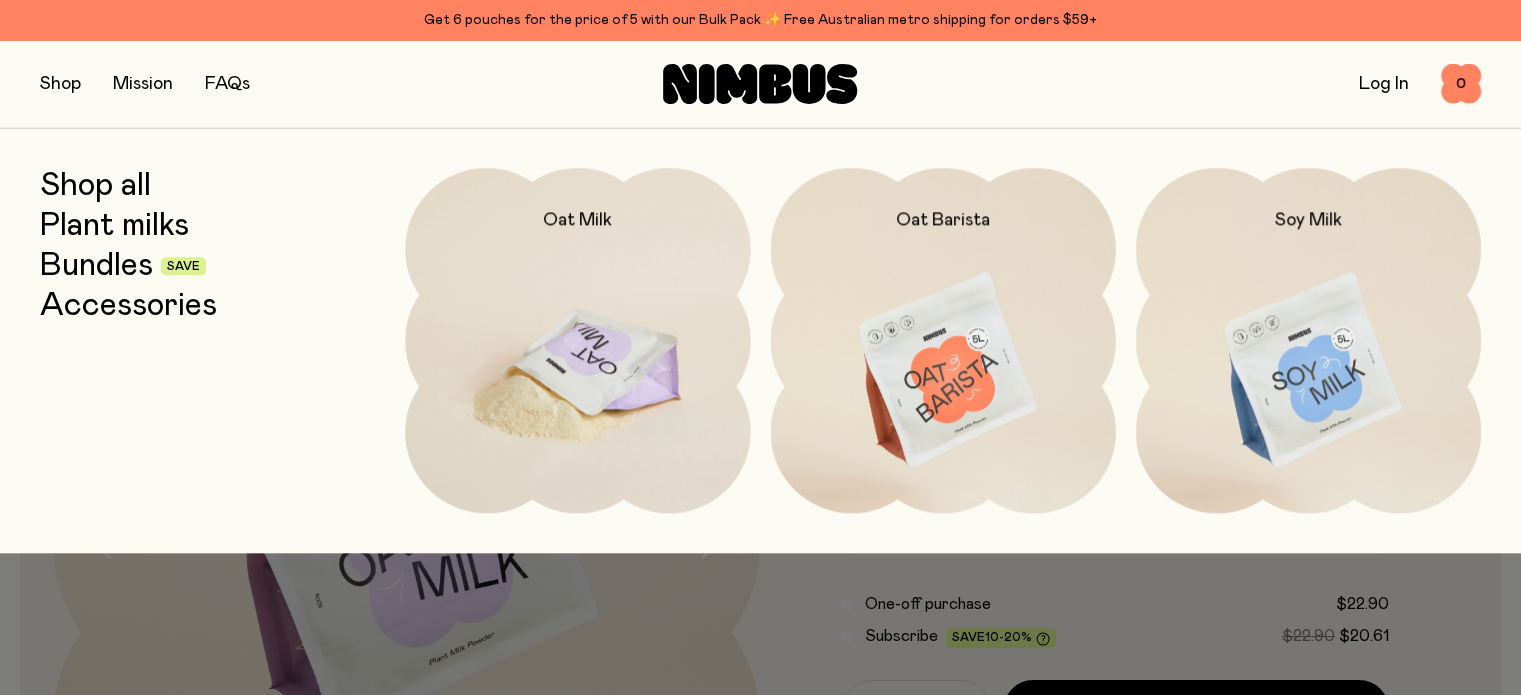 click at bounding box center (577, 371) 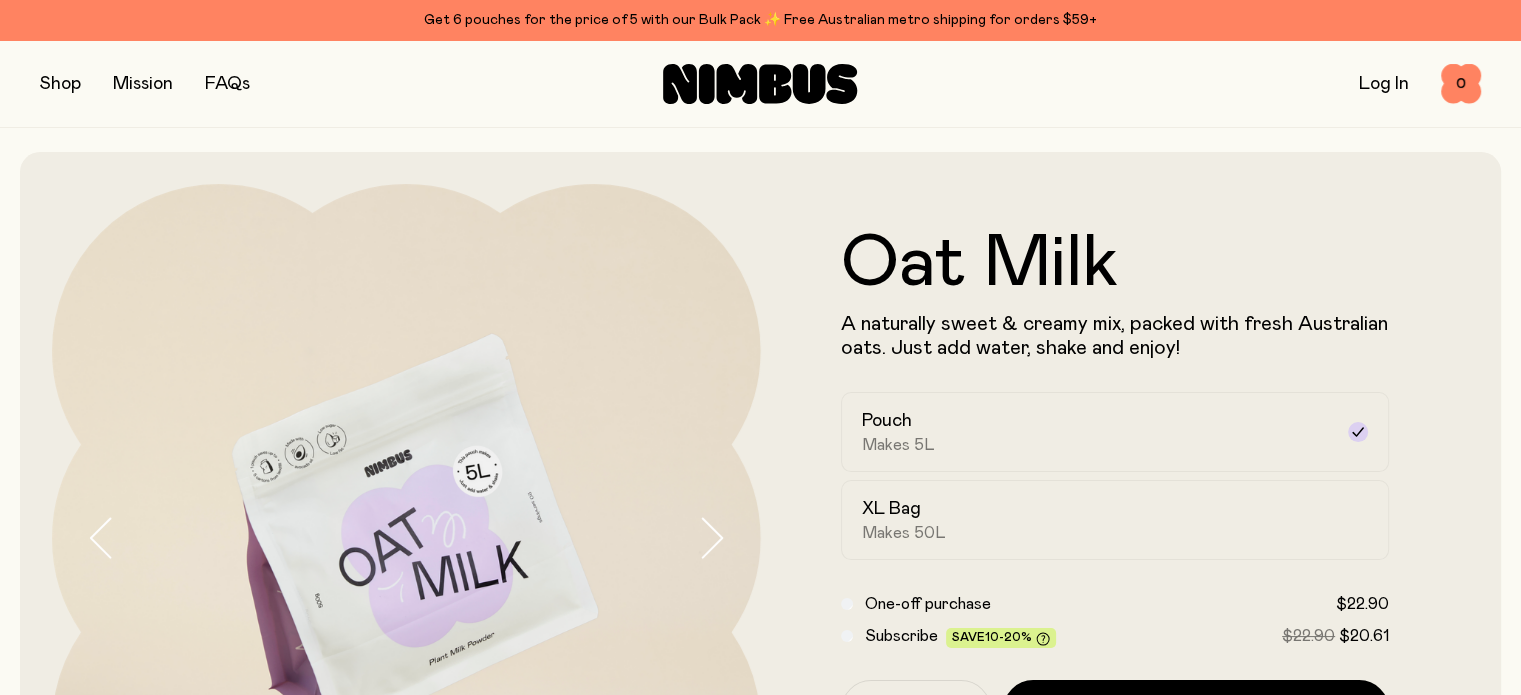 click at bounding box center [60, 84] 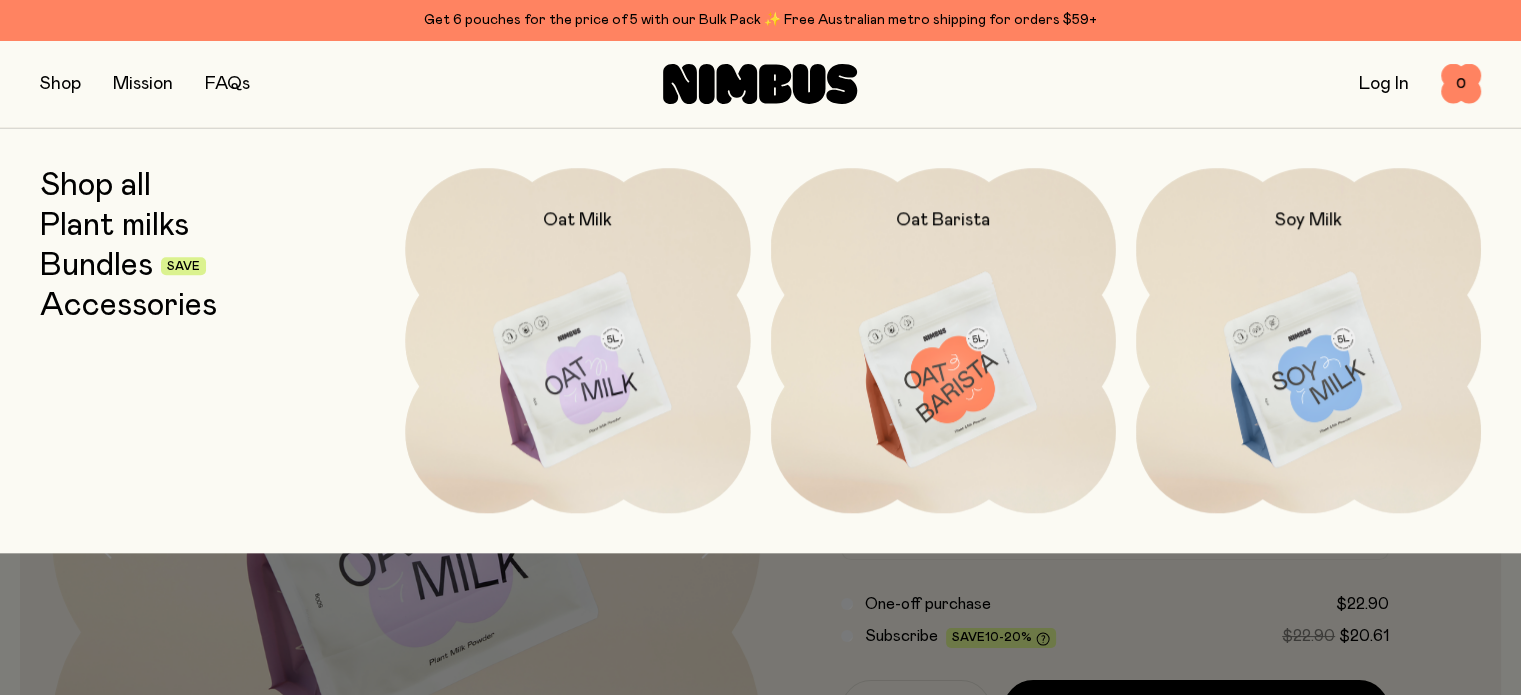 click on "Bundles" at bounding box center [96, 266] 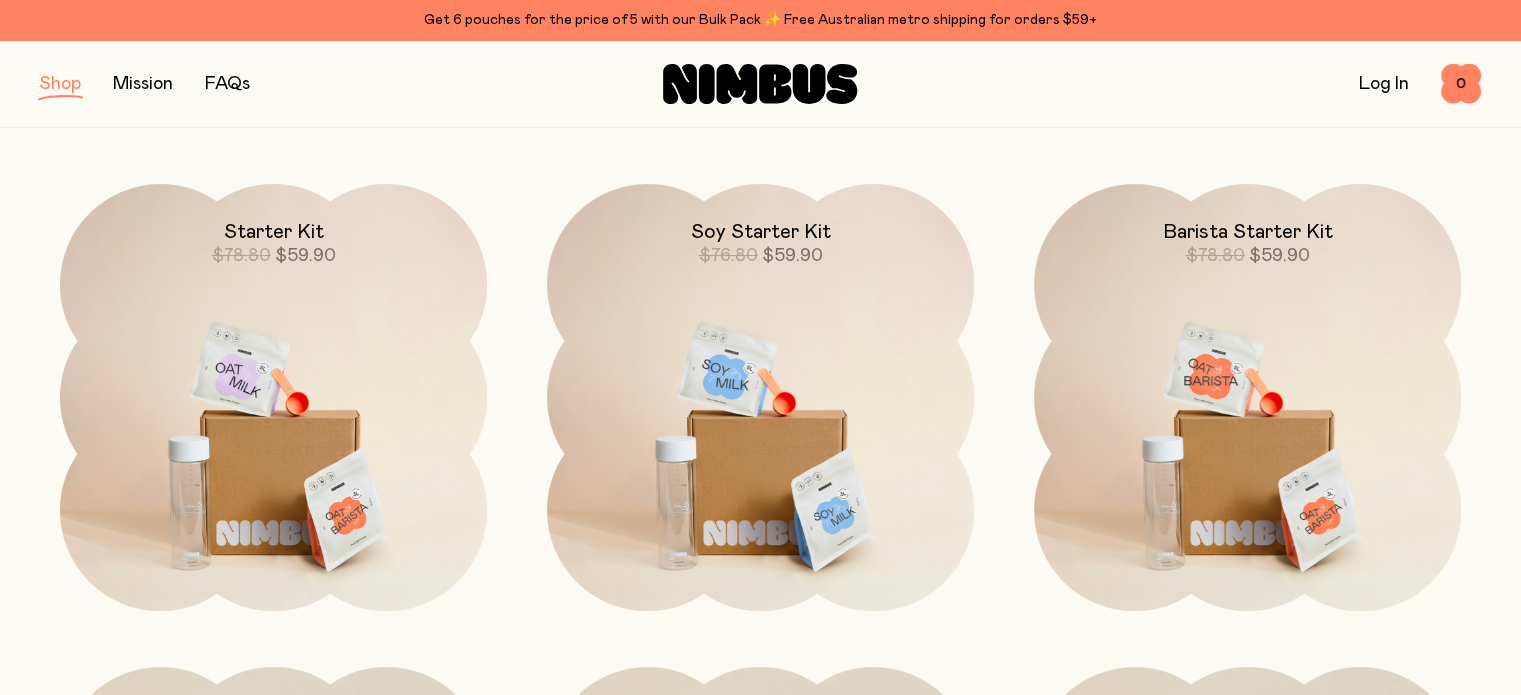 scroll, scrollTop: 320, scrollLeft: 0, axis: vertical 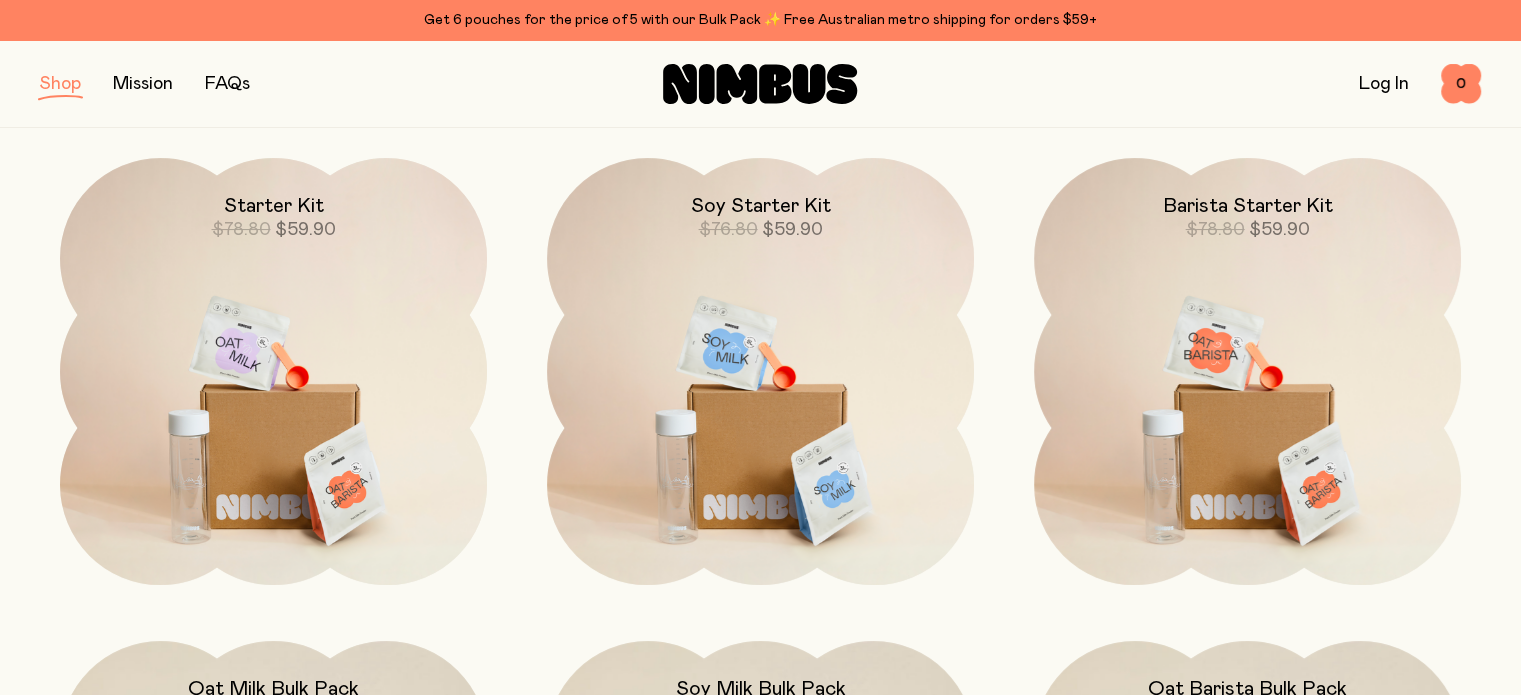 click at bounding box center (60, 84) 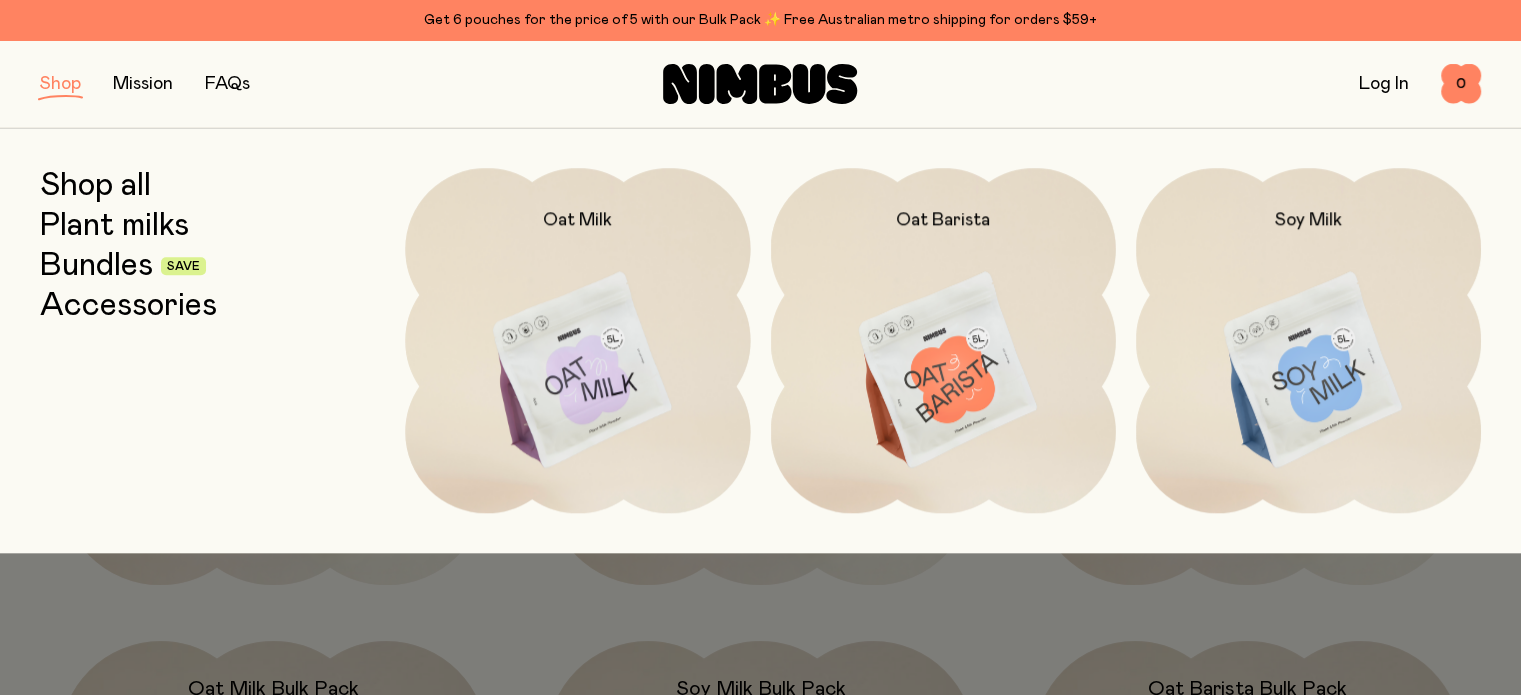 click on "Plant milks" at bounding box center (114, 226) 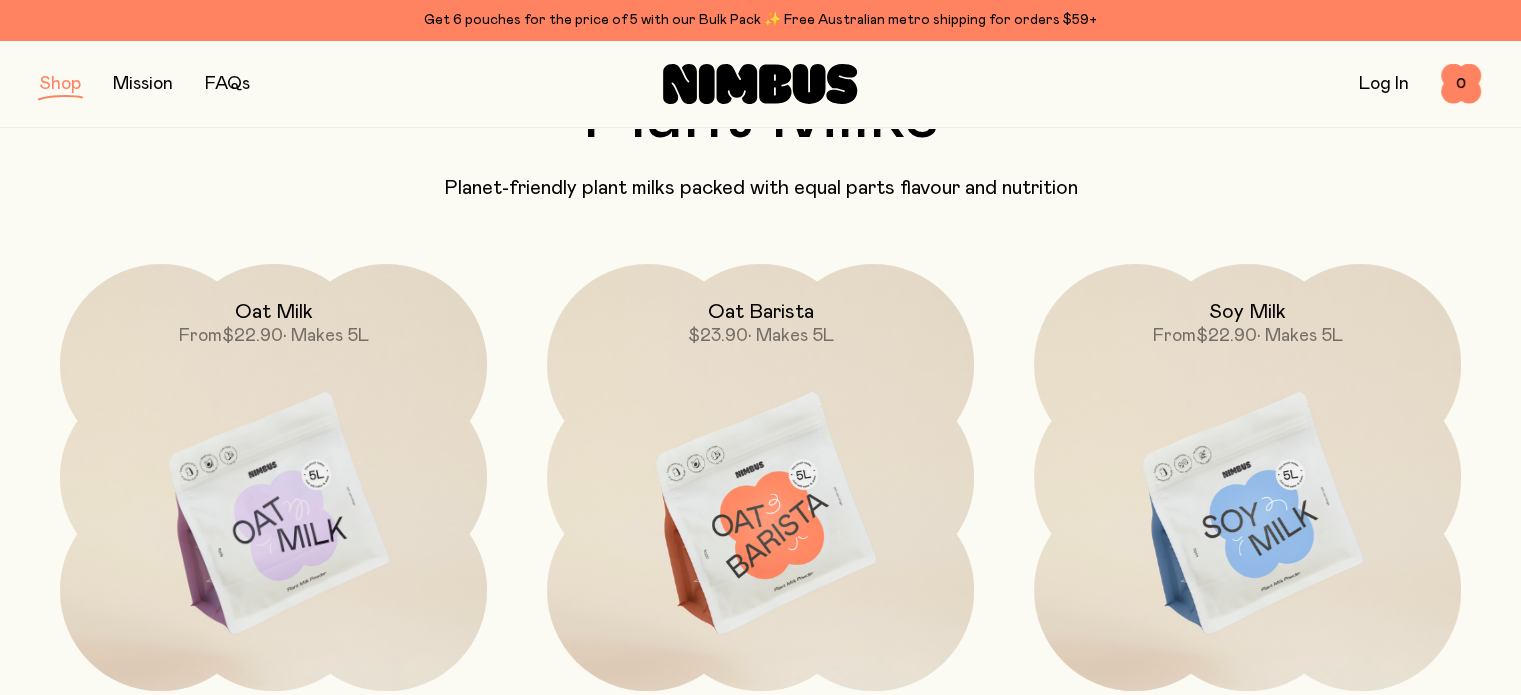 scroll, scrollTop: 200, scrollLeft: 0, axis: vertical 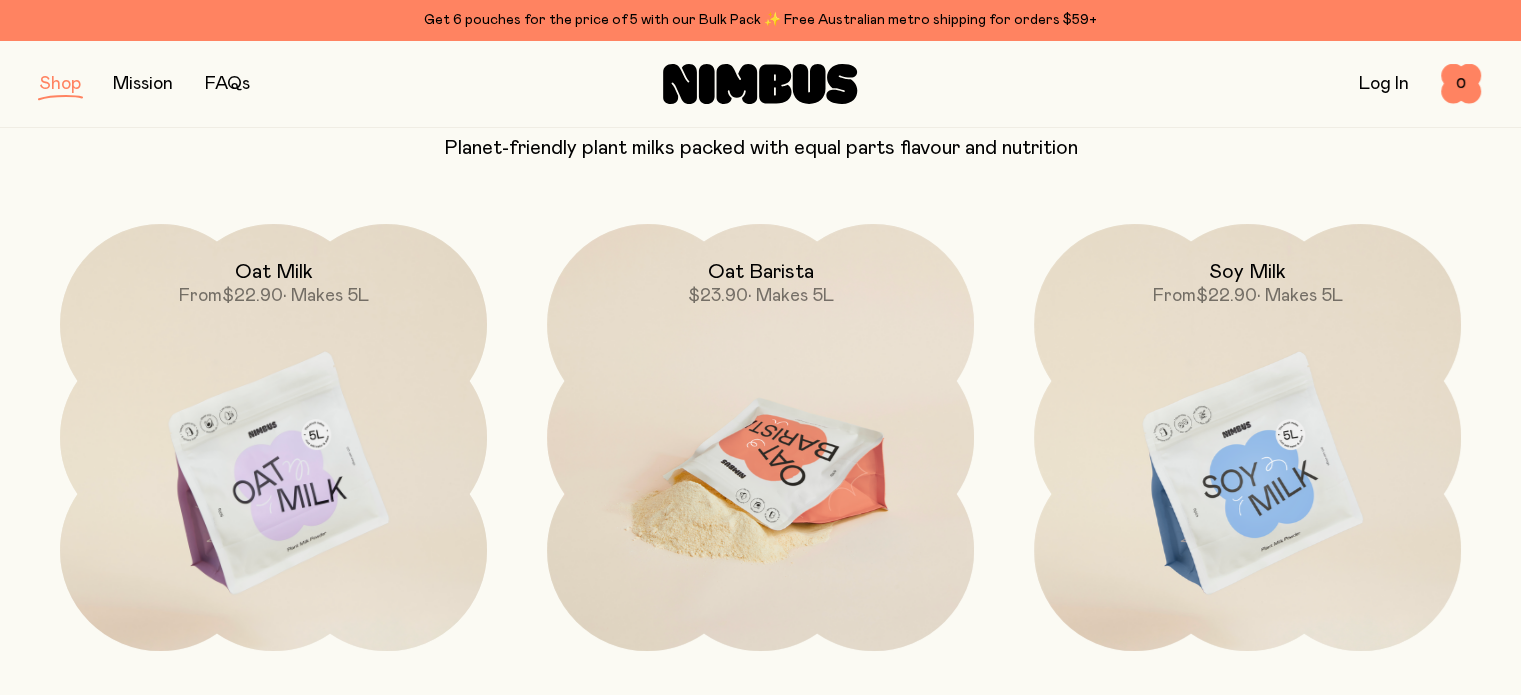 click at bounding box center [760, 475] 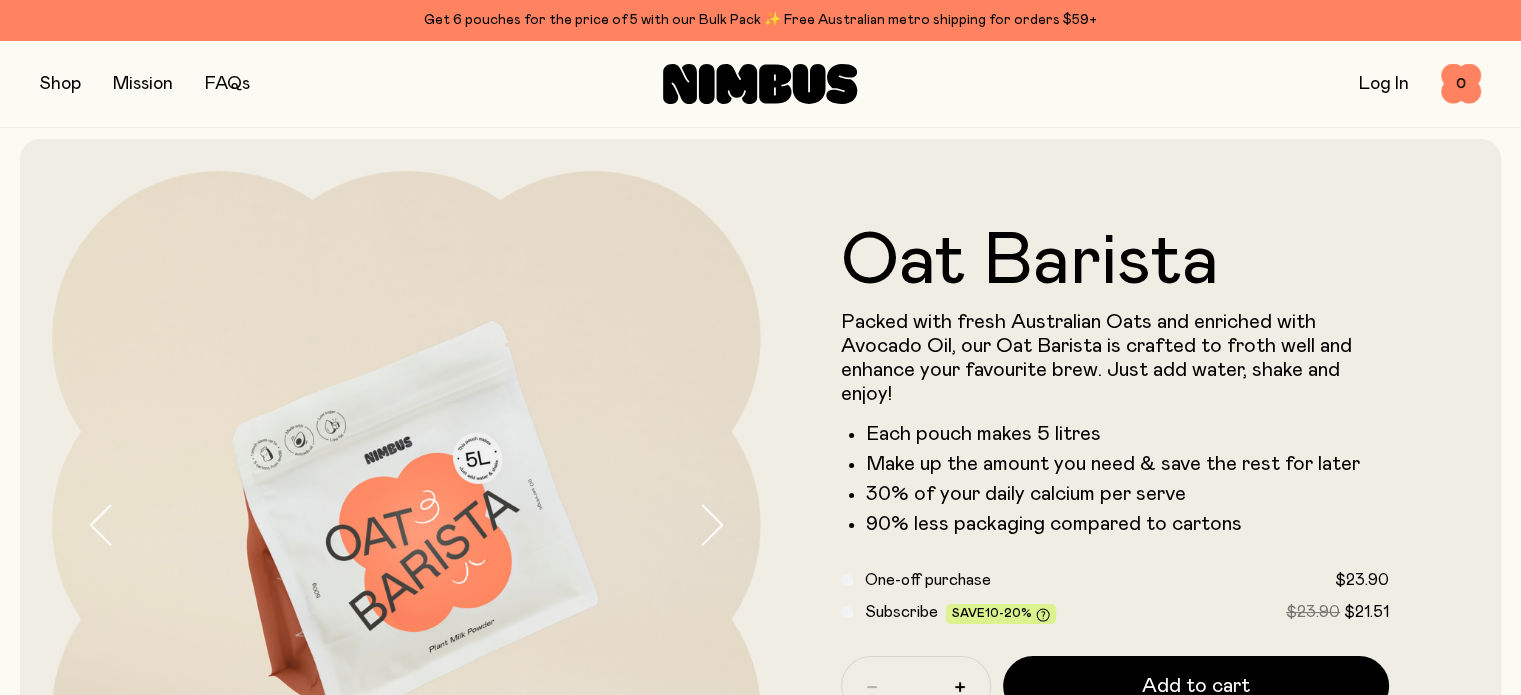 scroll, scrollTop: 0, scrollLeft: 0, axis: both 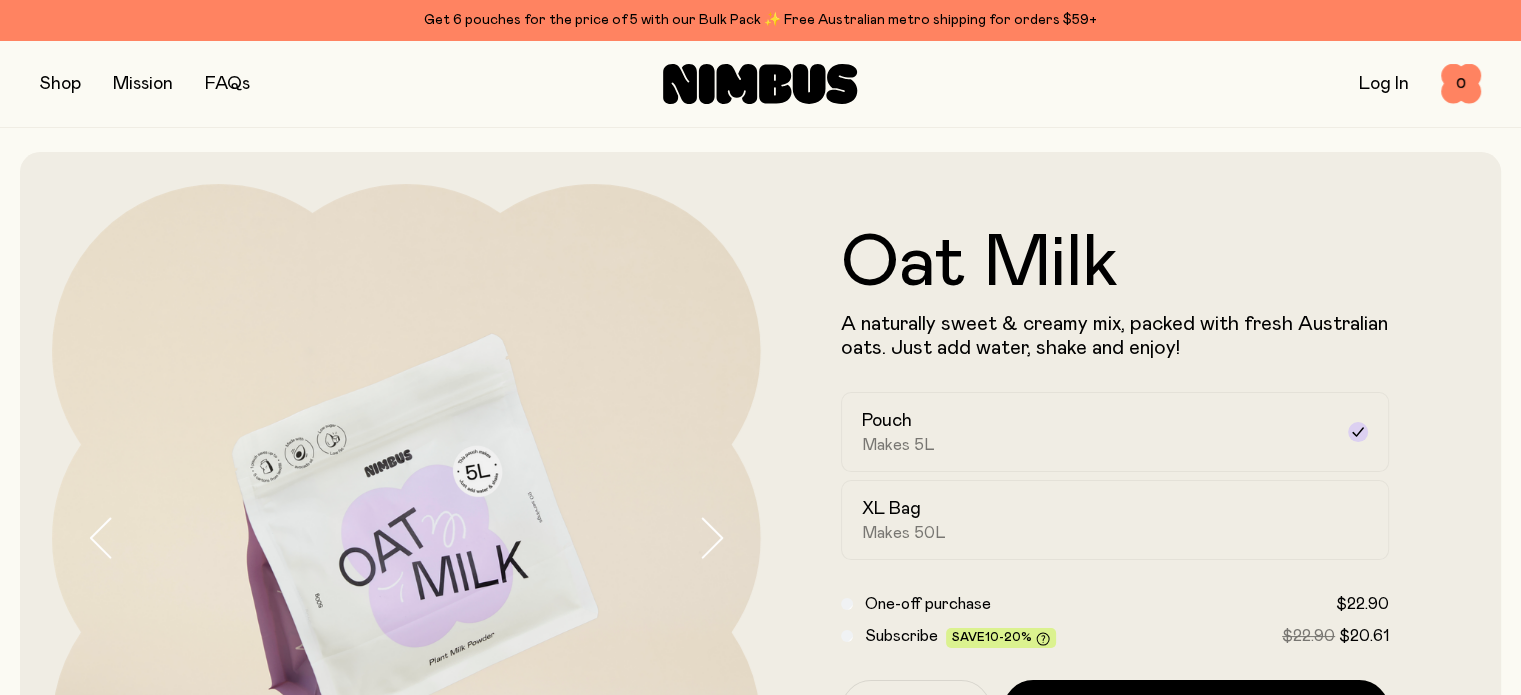 click on "Mission" at bounding box center [143, 84] 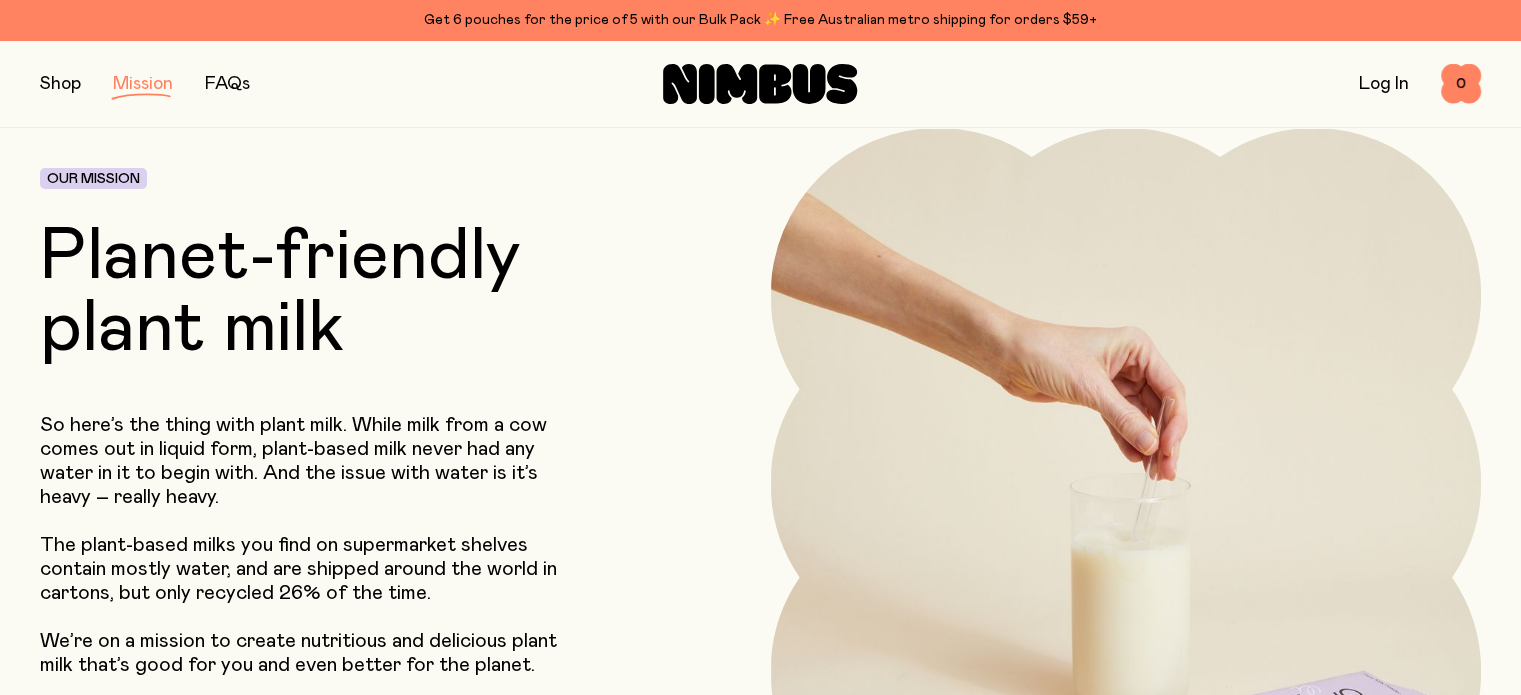 scroll, scrollTop: 120, scrollLeft: 0, axis: vertical 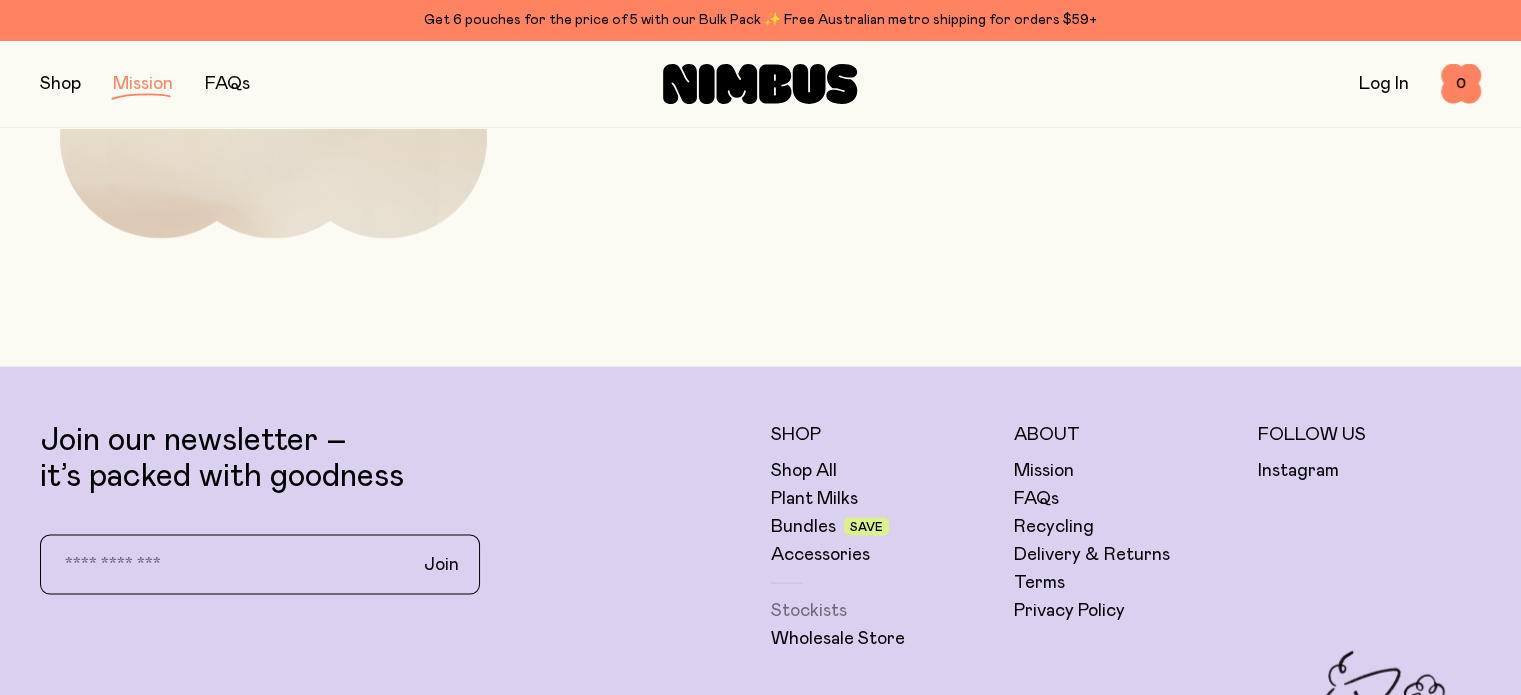 click on "Stockists" at bounding box center [809, 611] 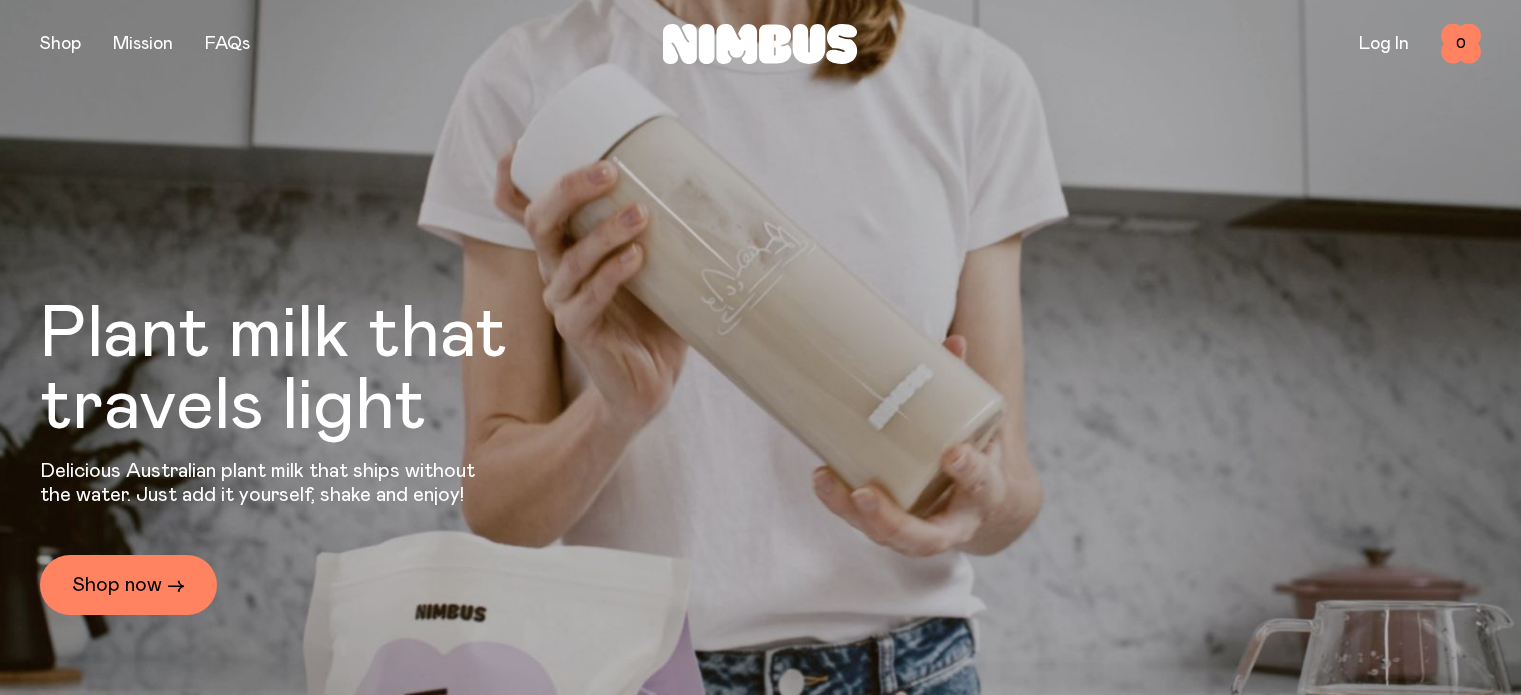 scroll, scrollTop: 0, scrollLeft: 0, axis: both 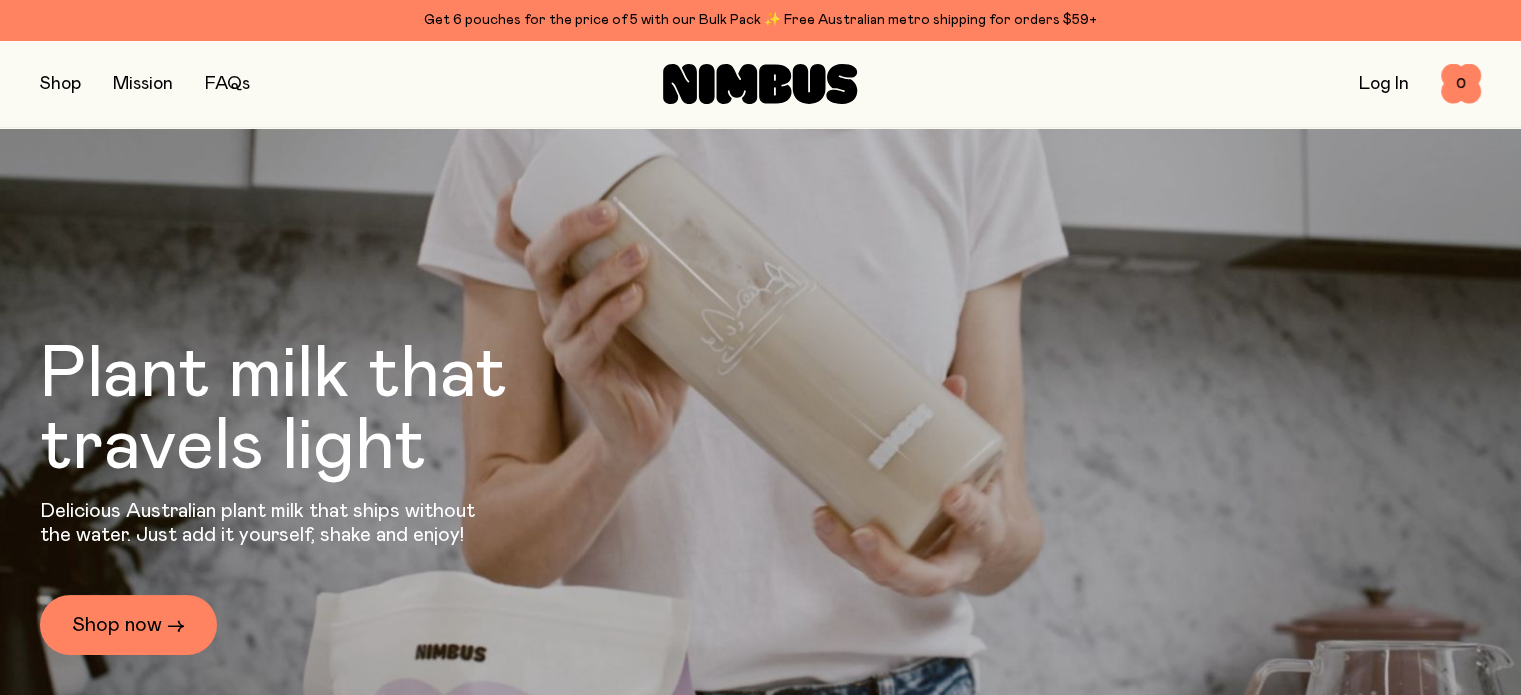 click at bounding box center (60, 84) 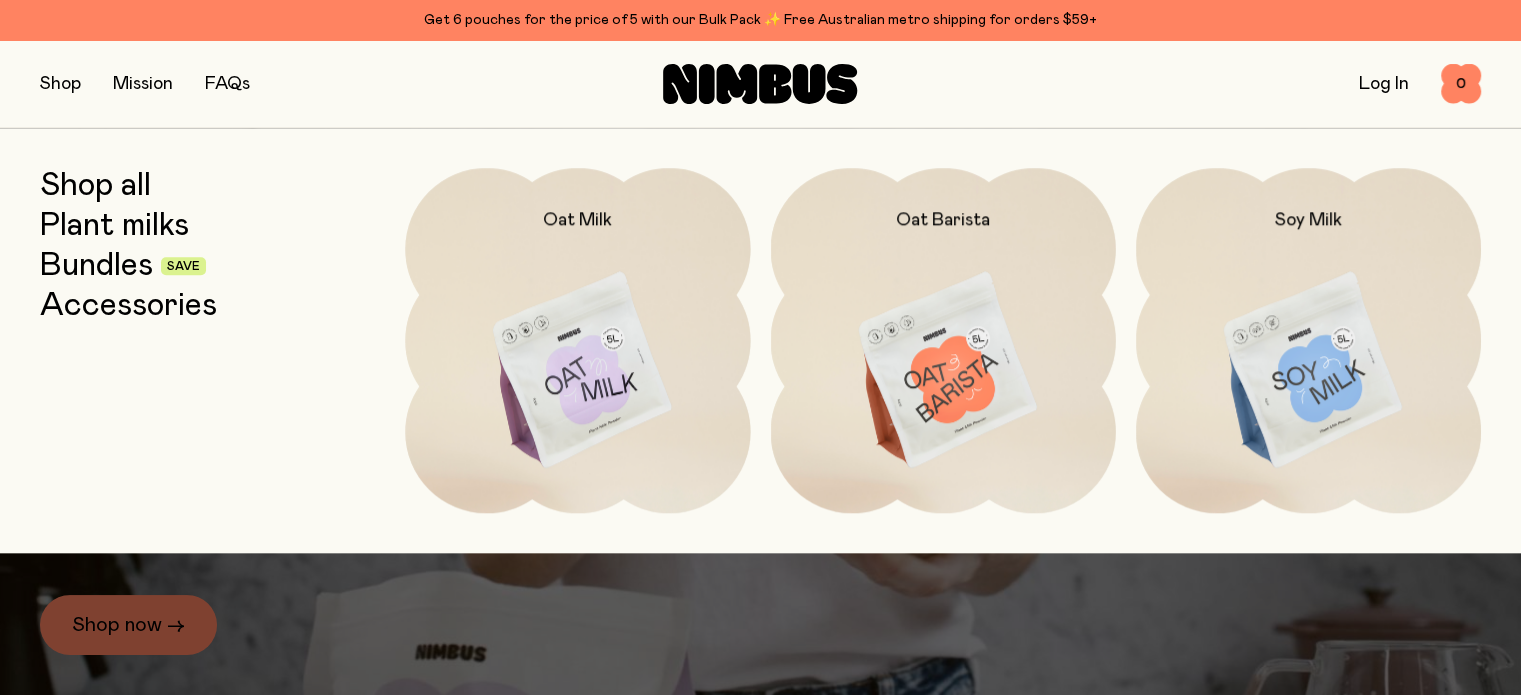 click on "Accessories" at bounding box center (128, 306) 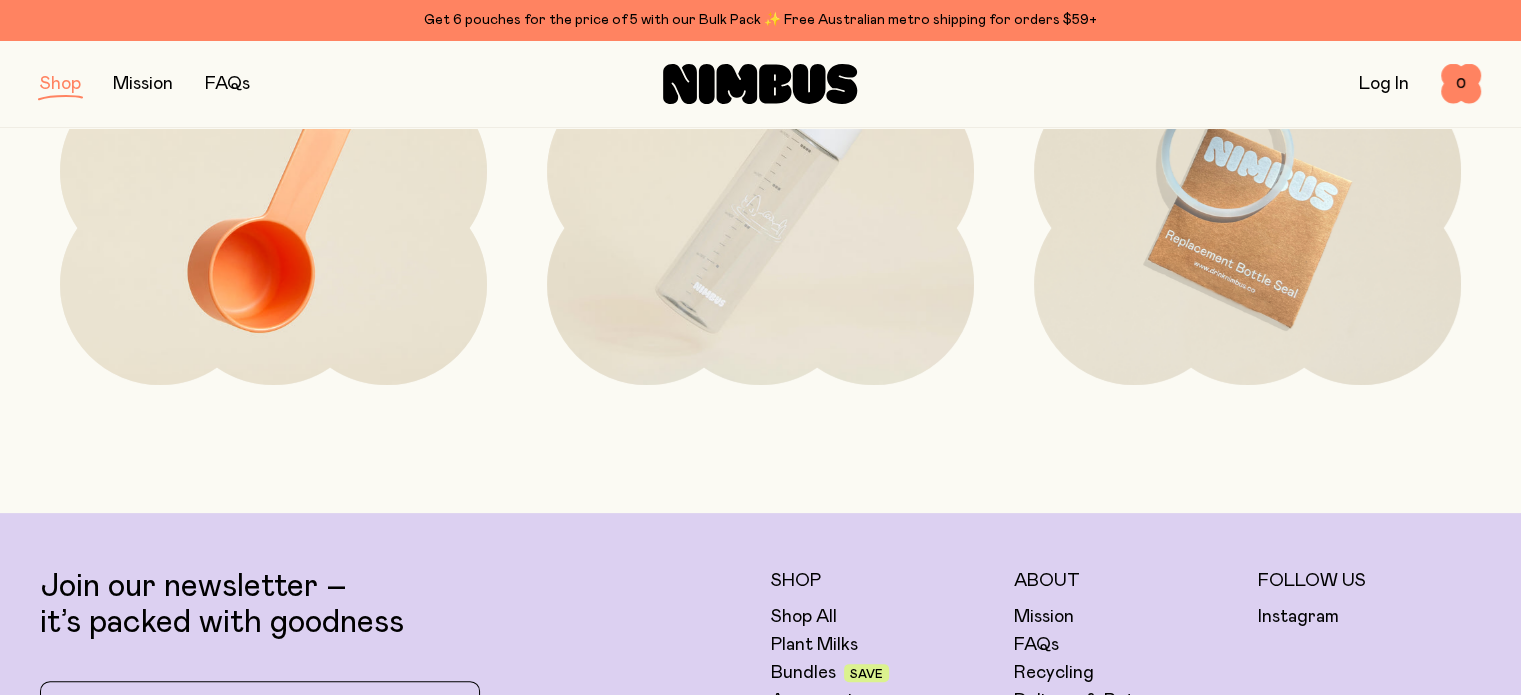 scroll, scrollTop: 560, scrollLeft: 0, axis: vertical 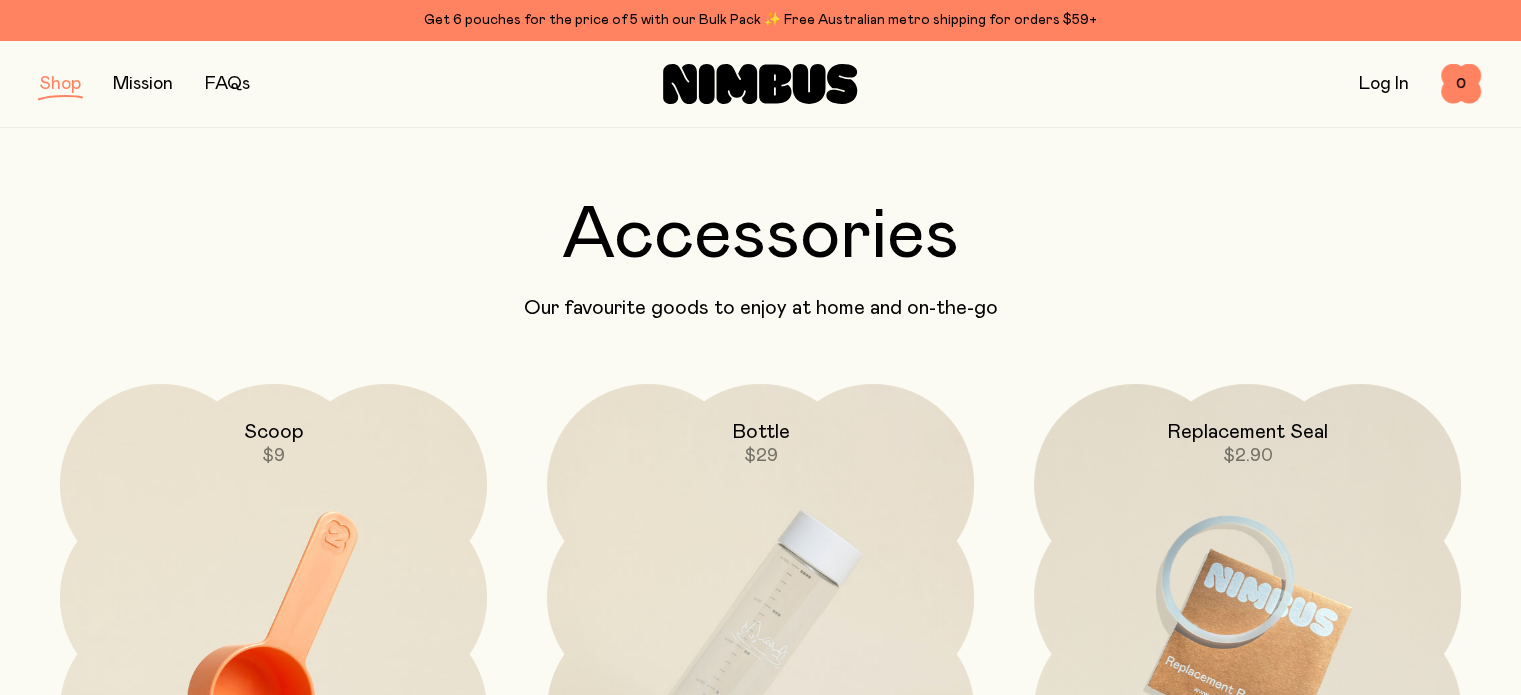 click at bounding box center [60, 84] 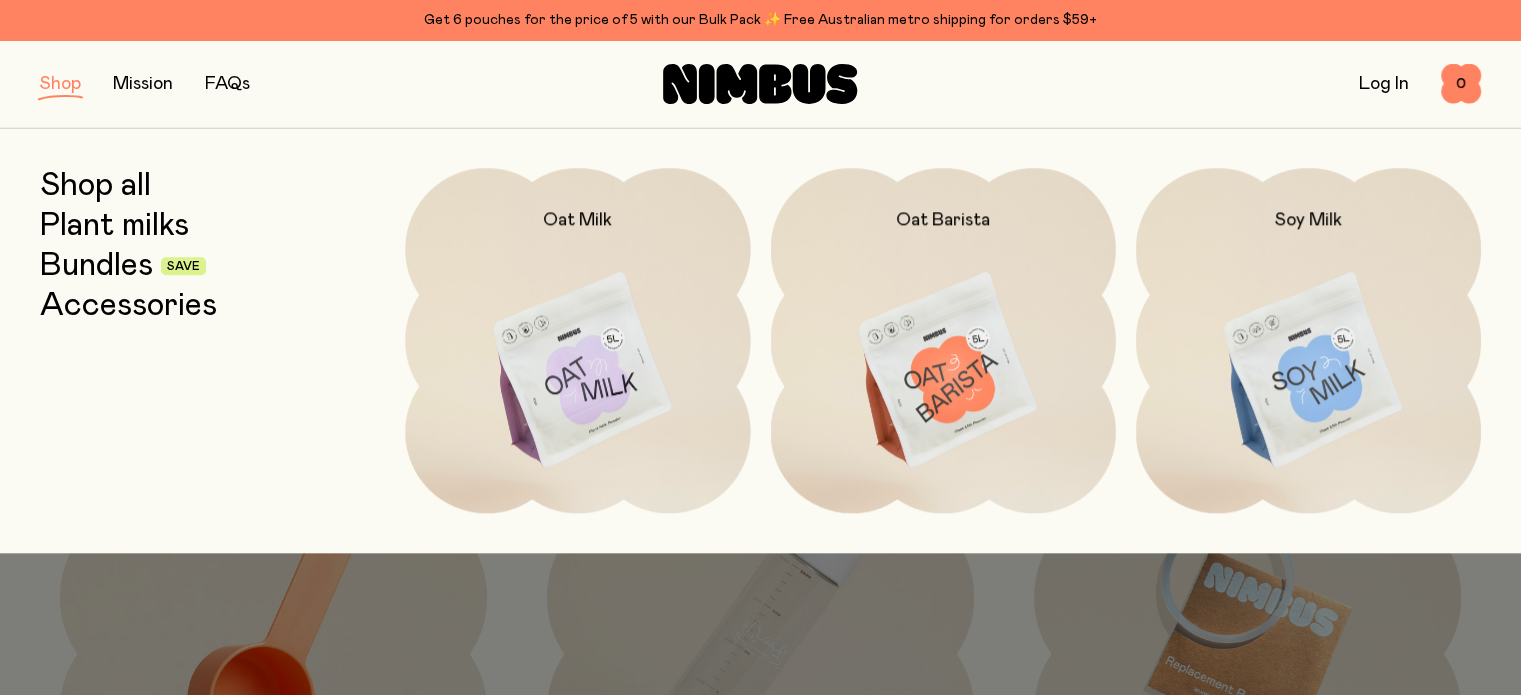 click on "Bundles" at bounding box center (96, 266) 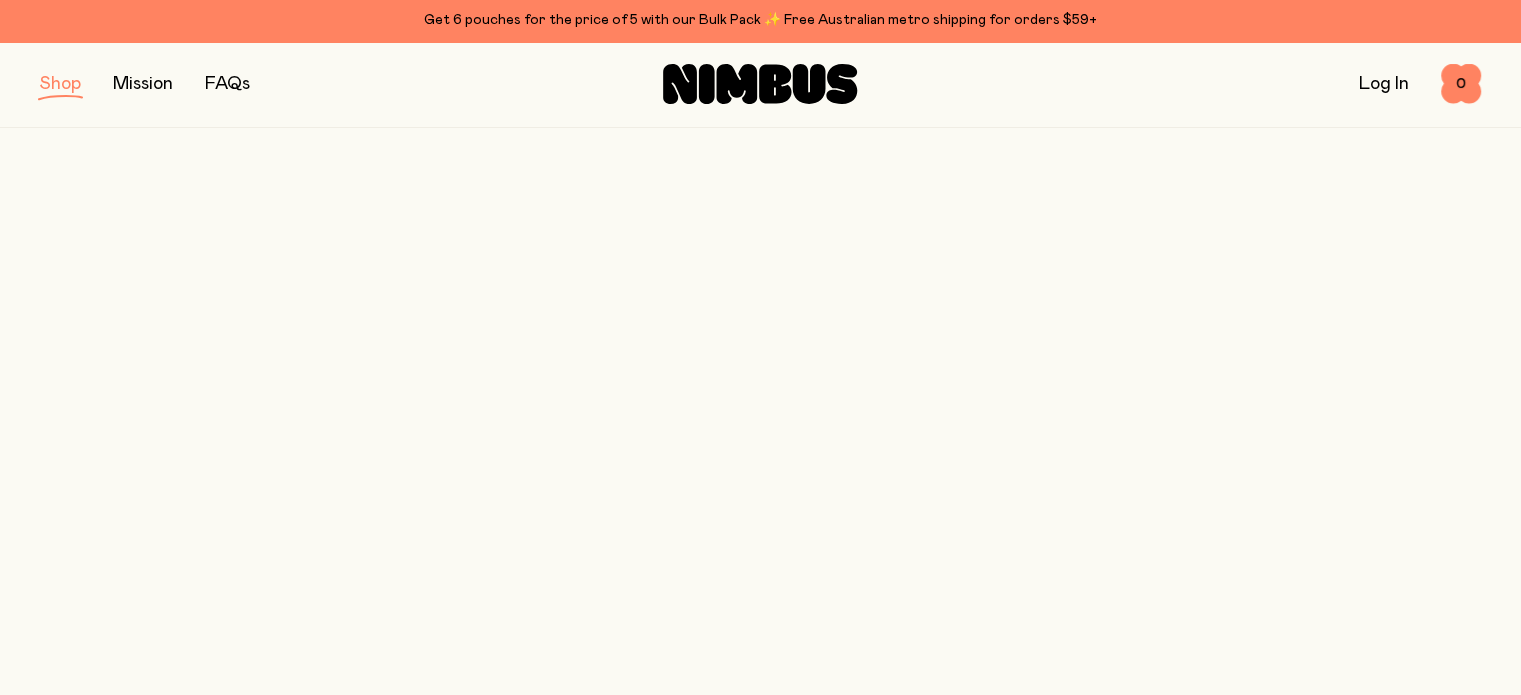 scroll, scrollTop: 0, scrollLeft: 0, axis: both 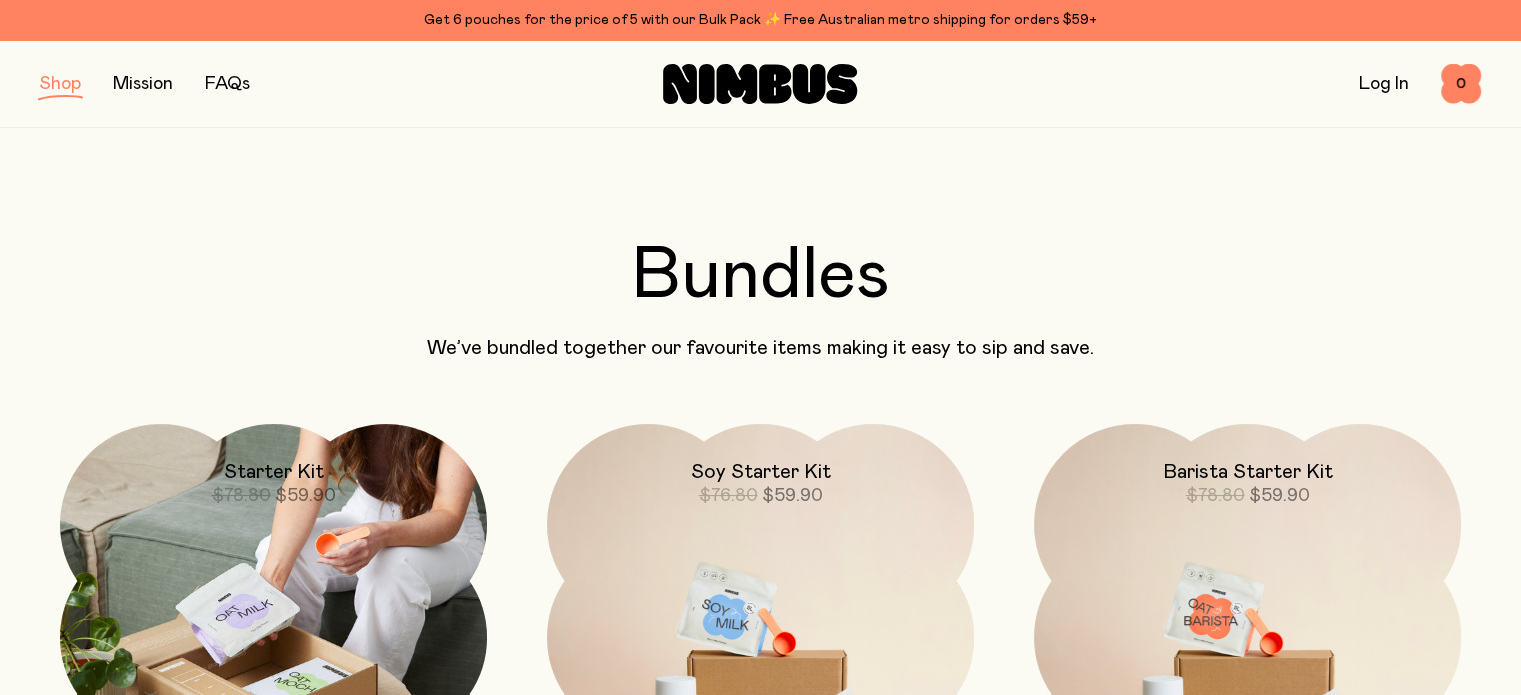 click at bounding box center [273, 637] 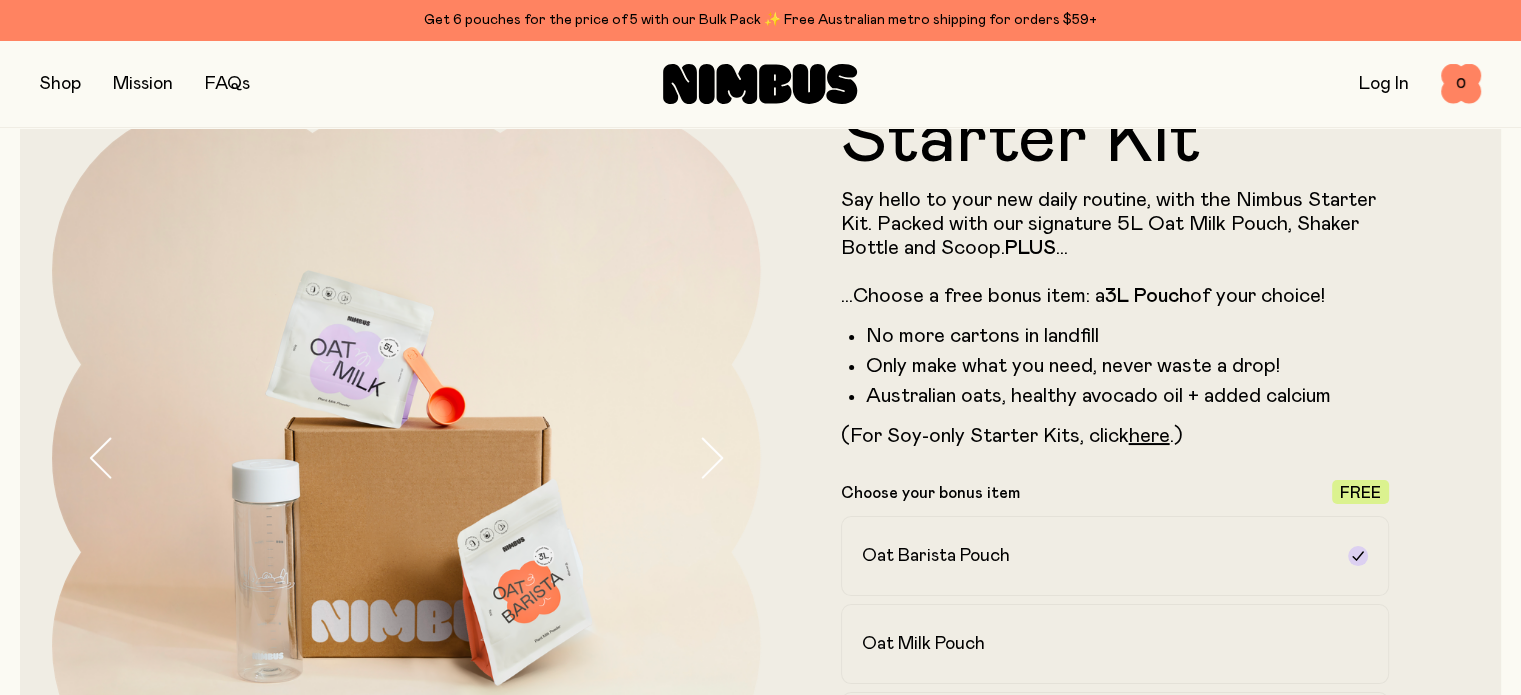 scroll, scrollTop: 120, scrollLeft: 0, axis: vertical 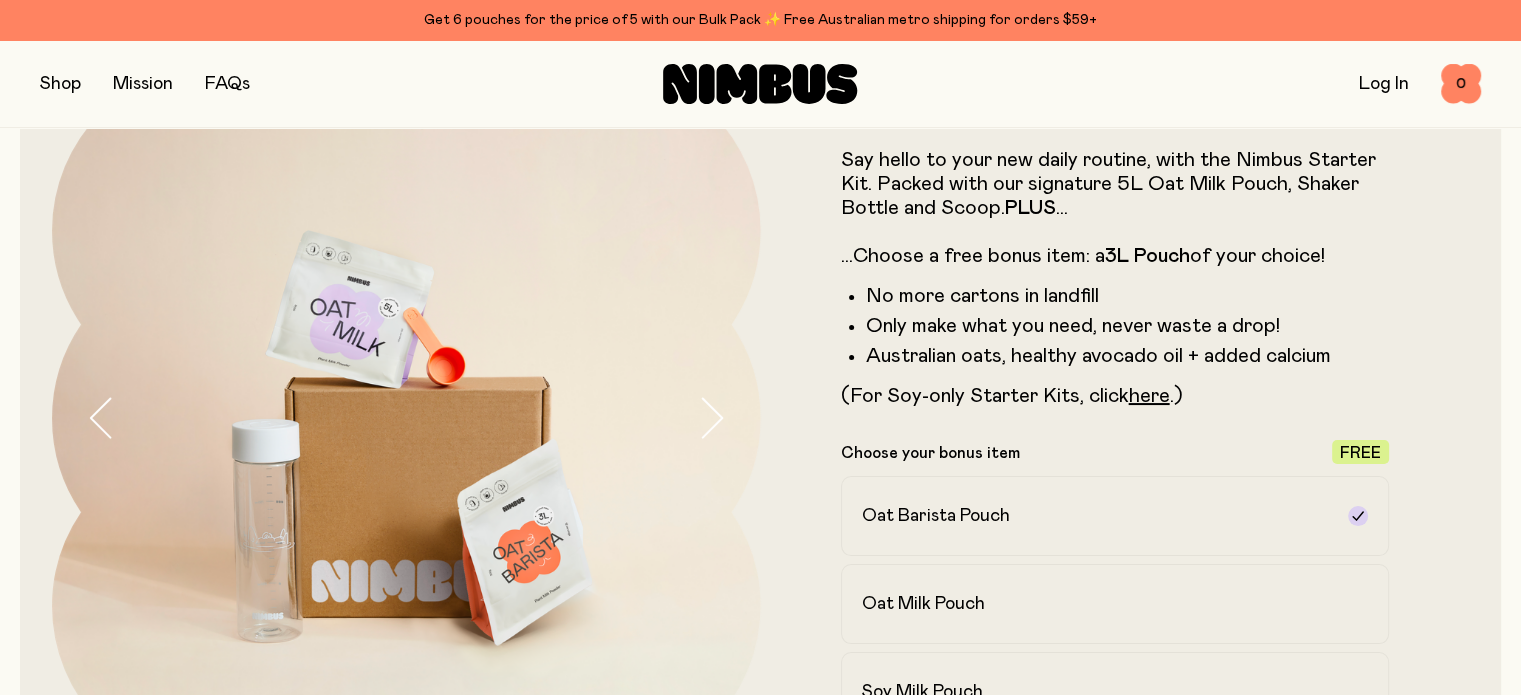 click 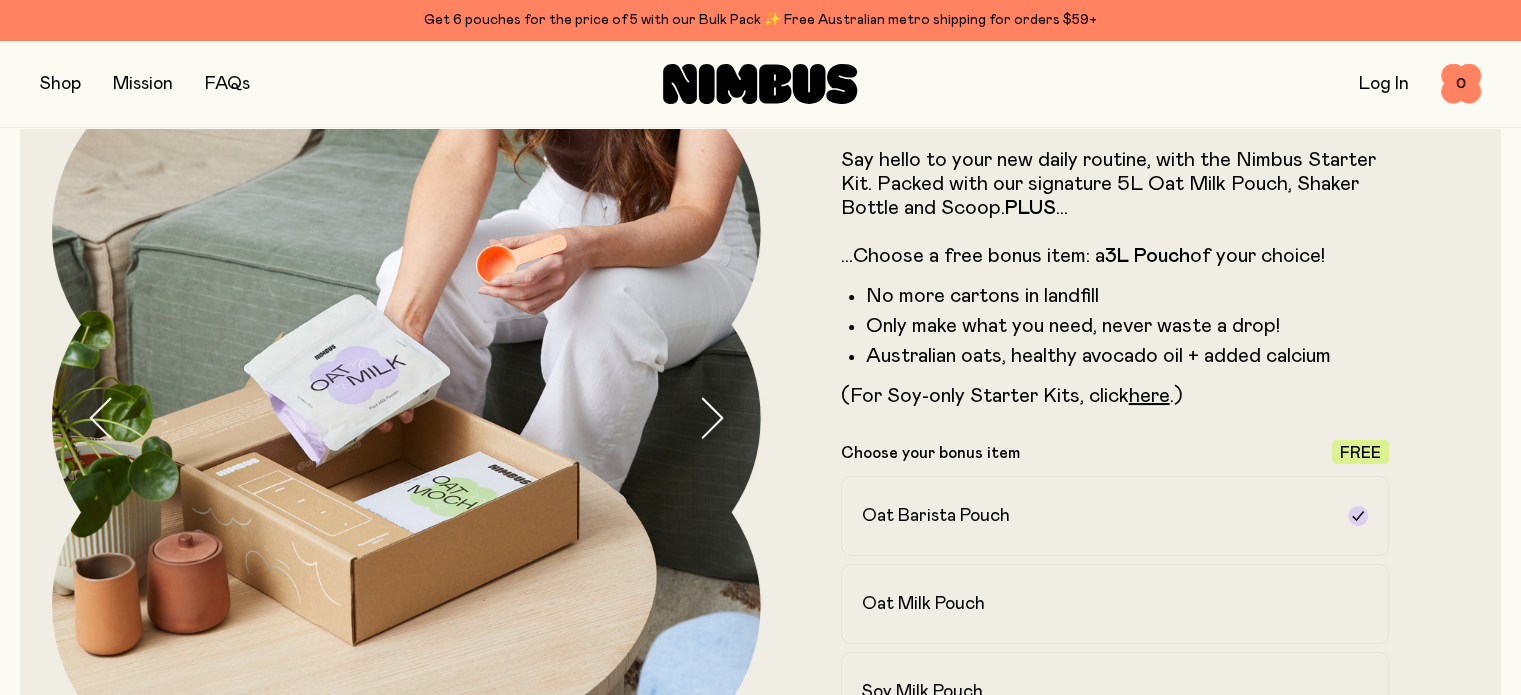 click 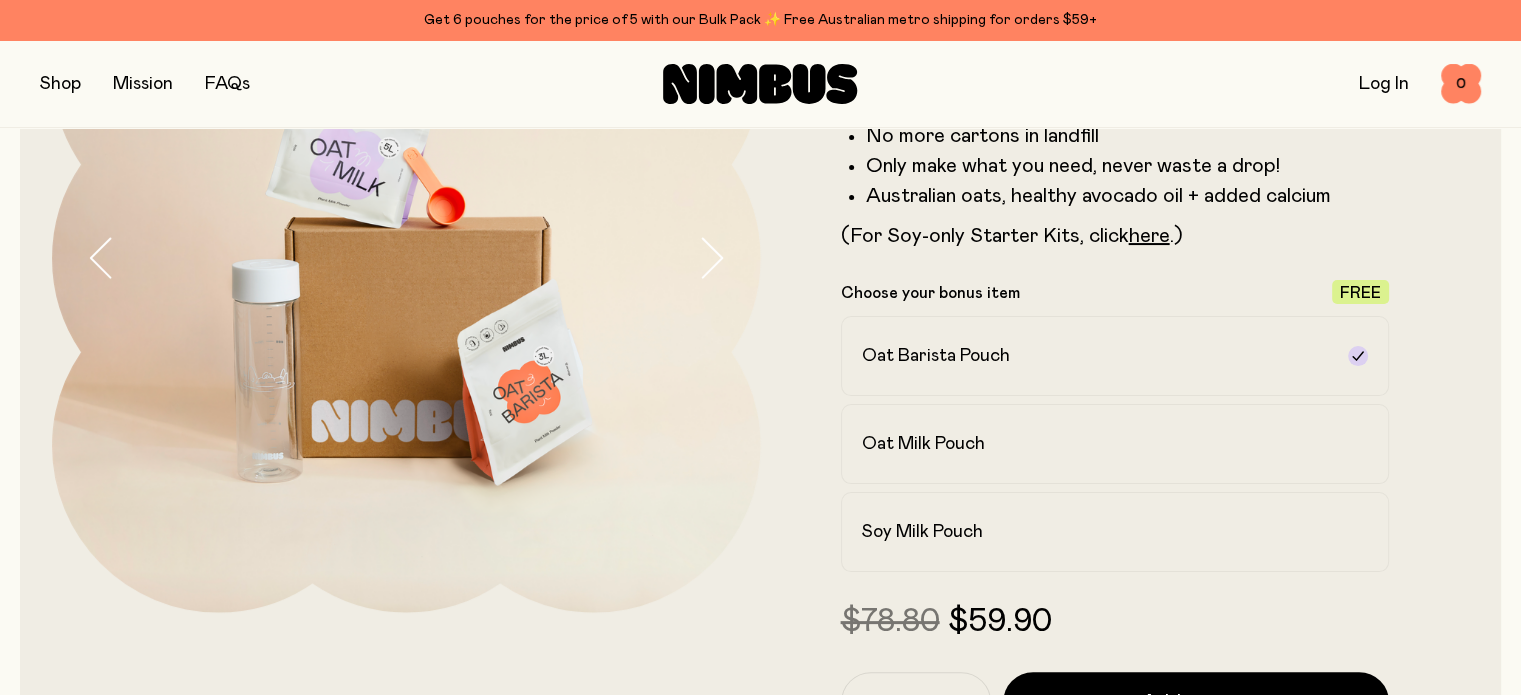 scroll, scrollTop: 320, scrollLeft: 0, axis: vertical 